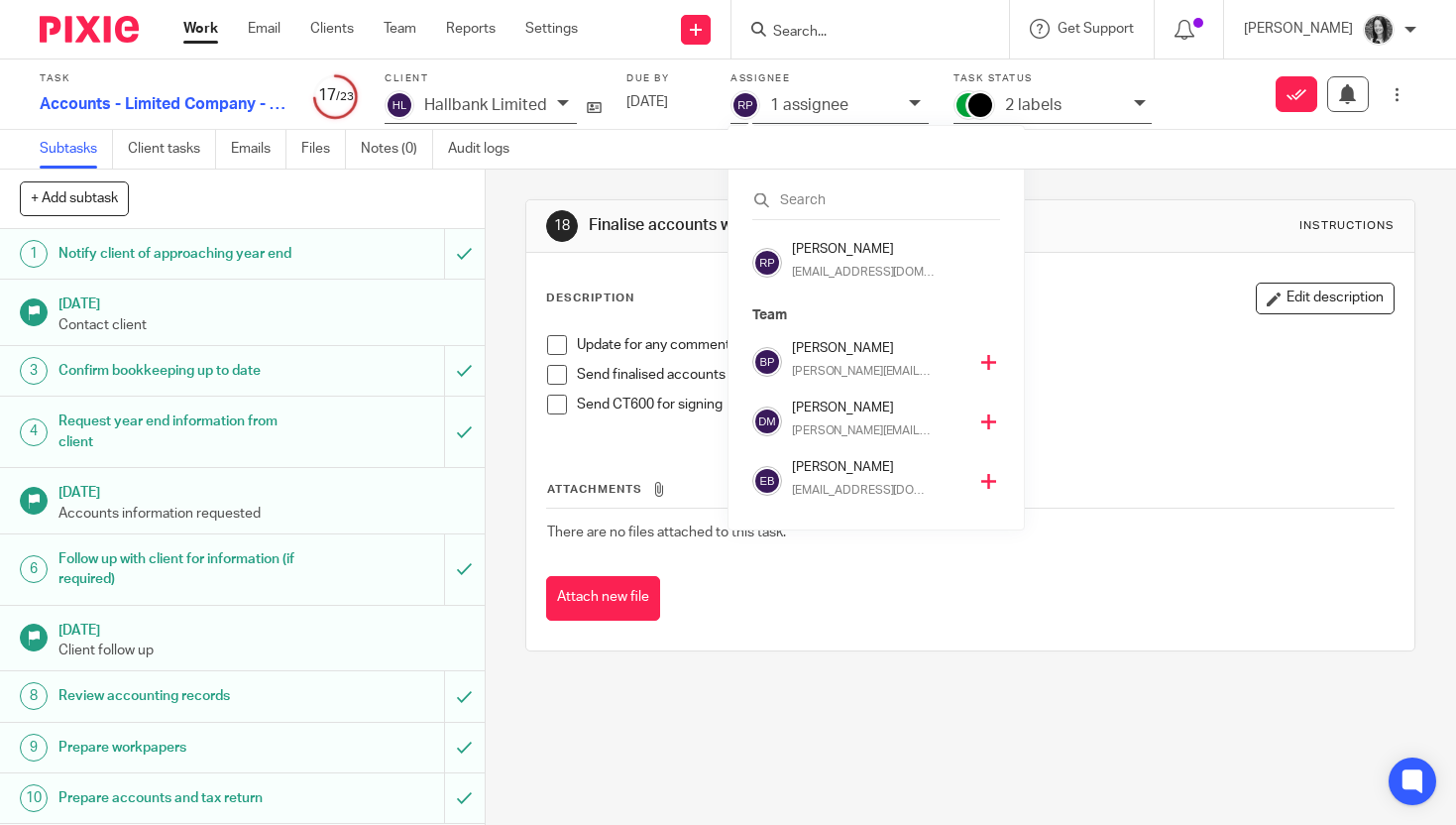 scroll, scrollTop: 0, scrollLeft: 0, axis: both 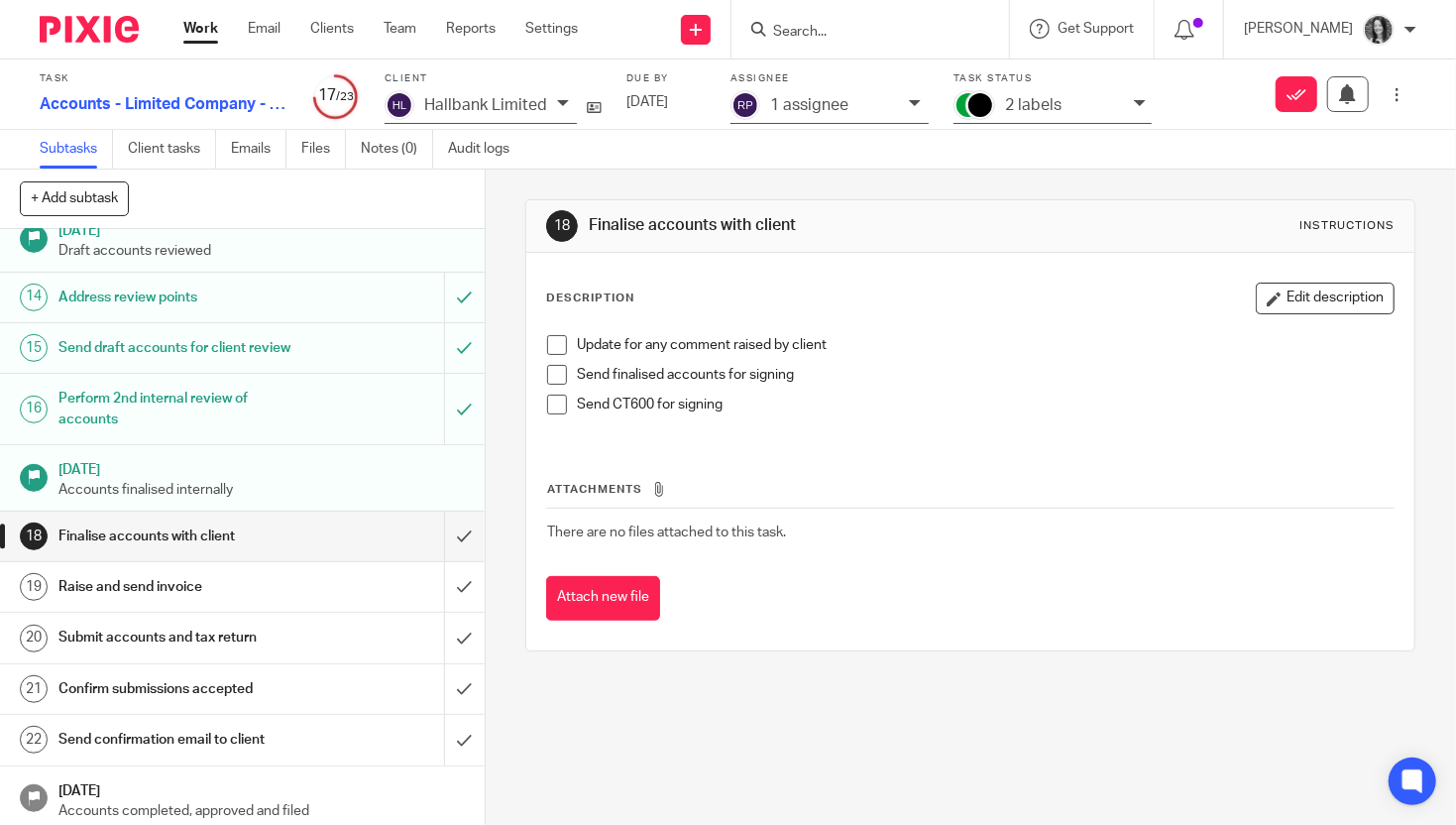 click at bounding box center (860, 33) 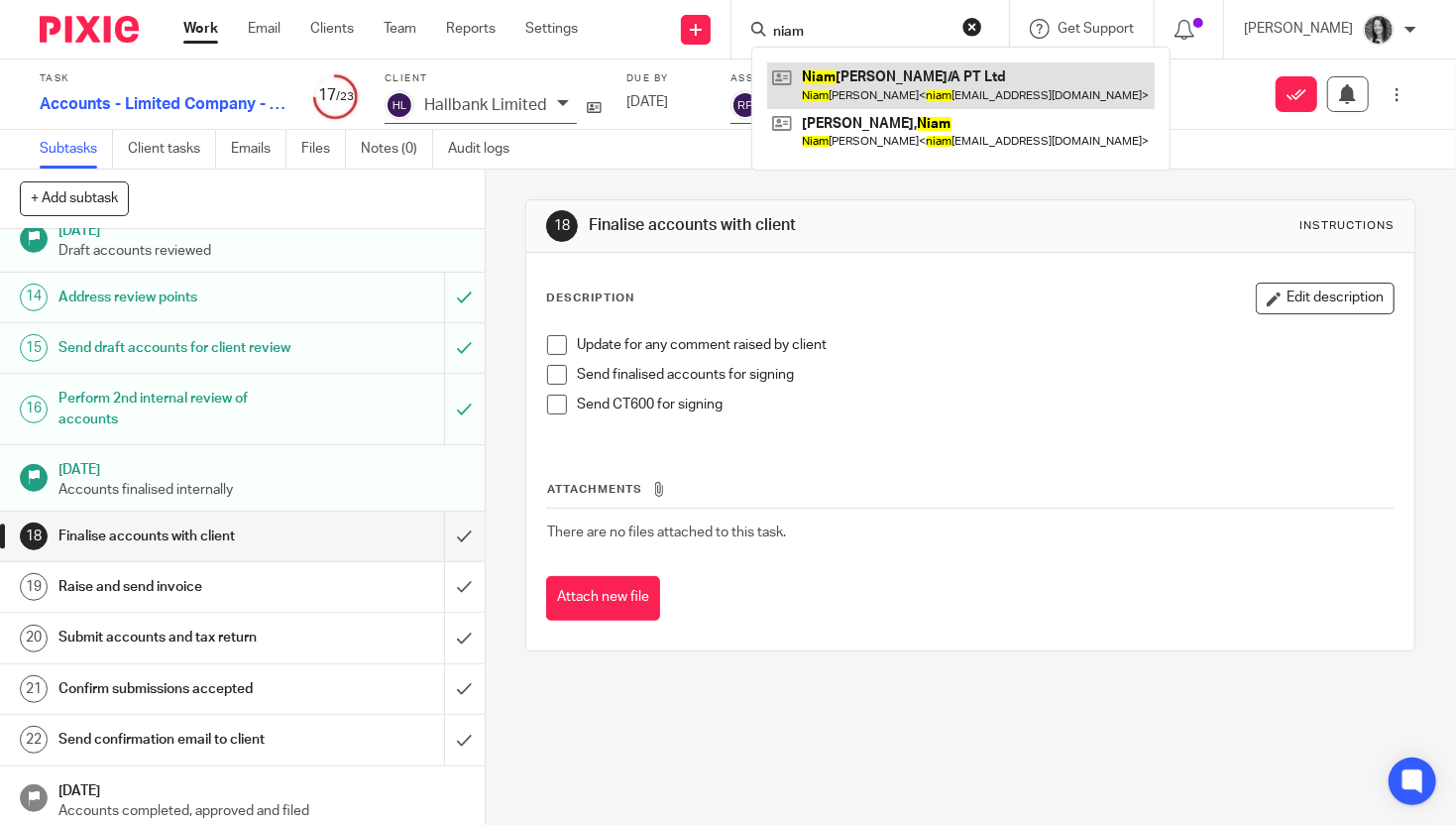 type on "niam" 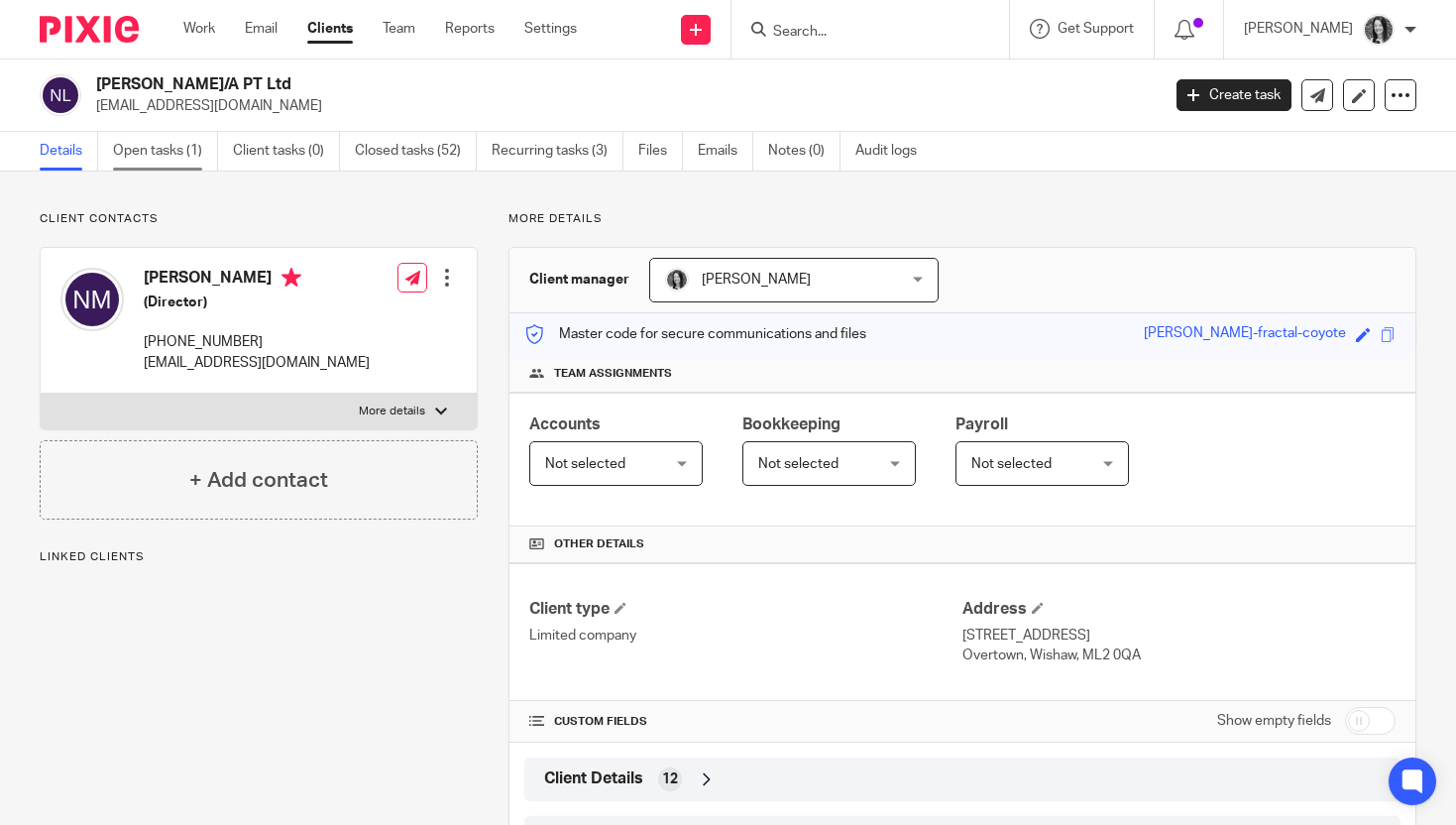 scroll, scrollTop: 0, scrollLeft: 0, axis: both 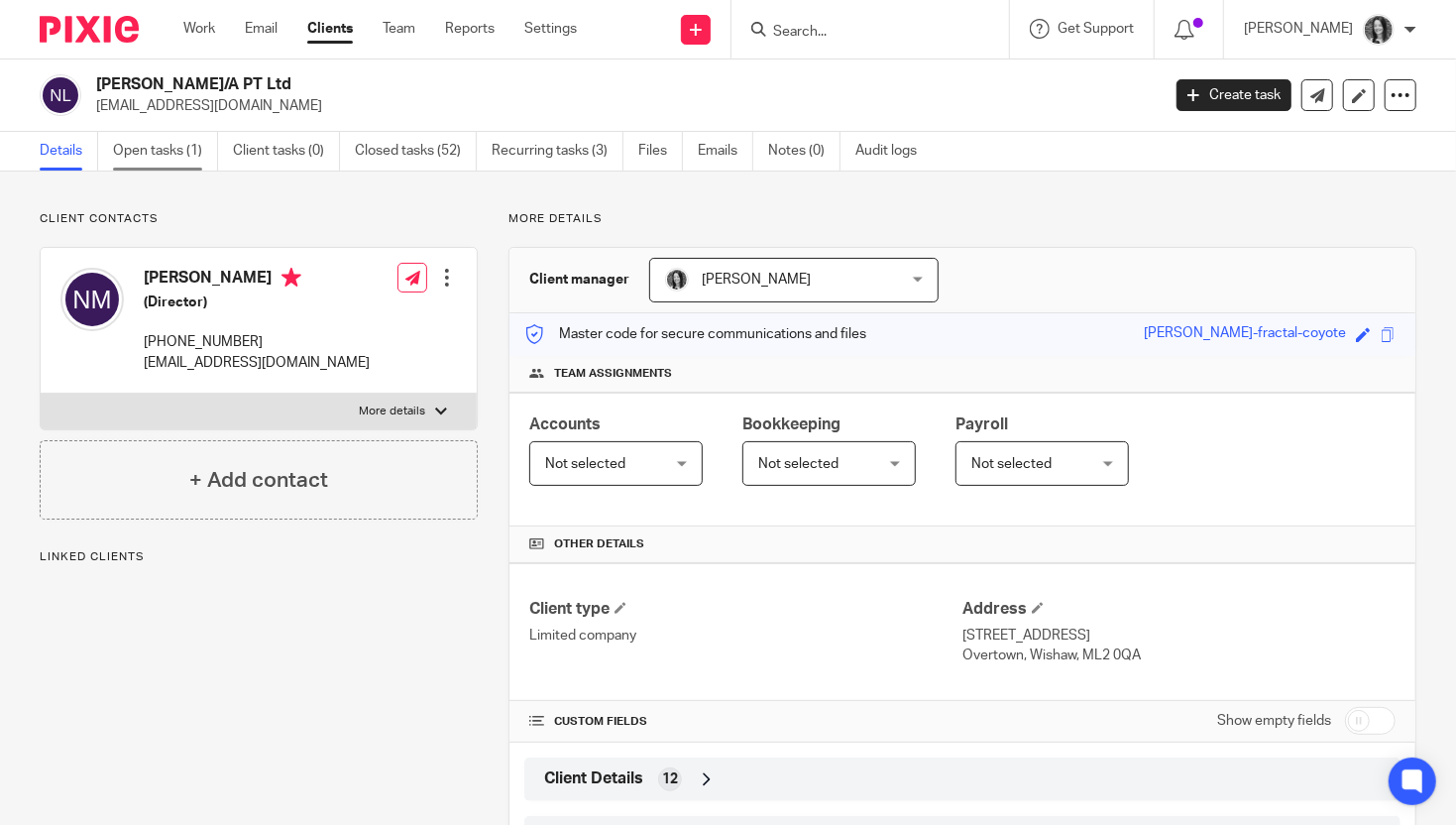 click on "Open tasks (1)" at bounding box center [166, 151] 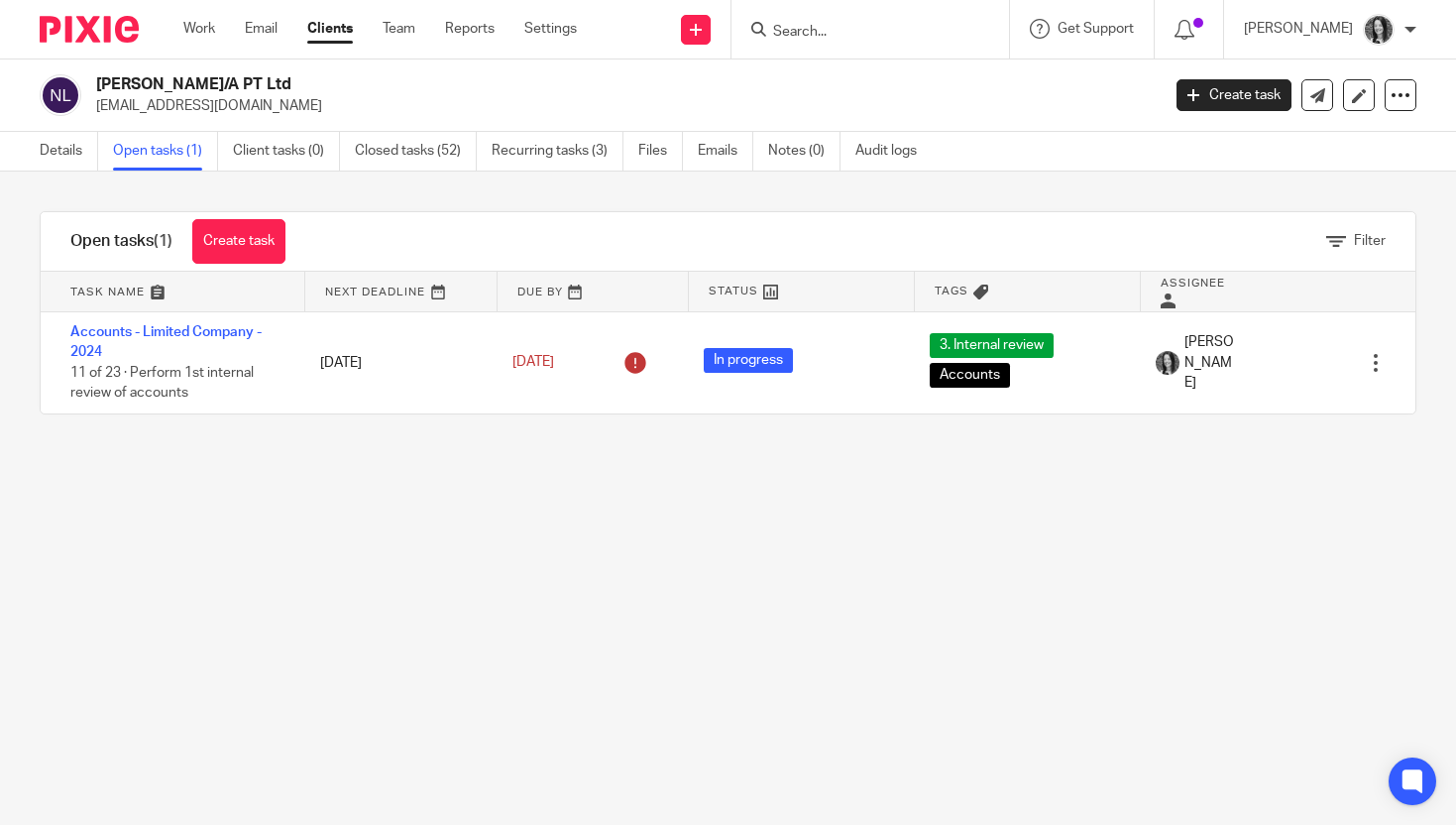scroll, scrollTop: 0, scrollLeft: 0, axis: both 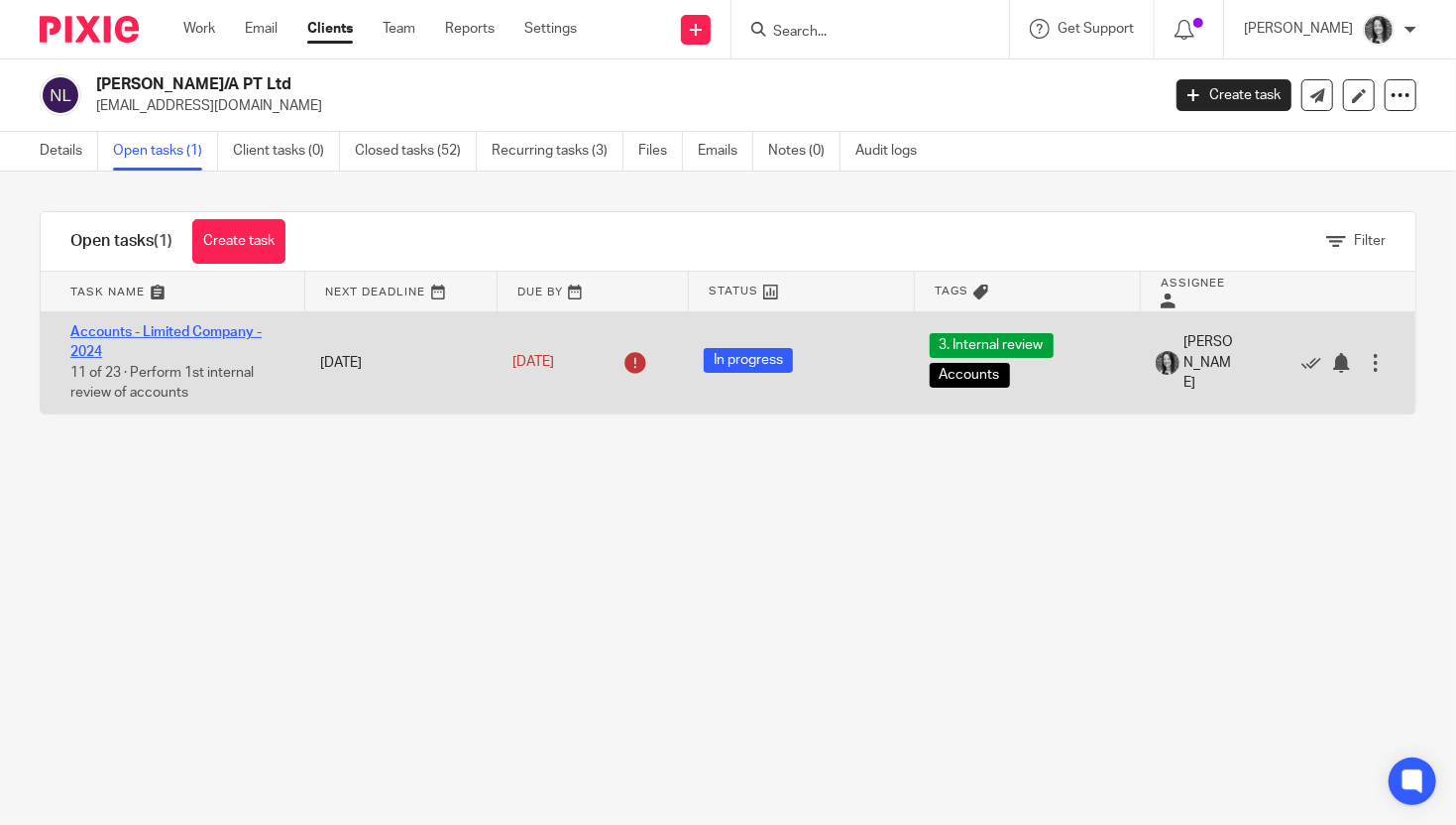 click on "Accounts - Limited Company - 2024" at bounding box center (166, 342) 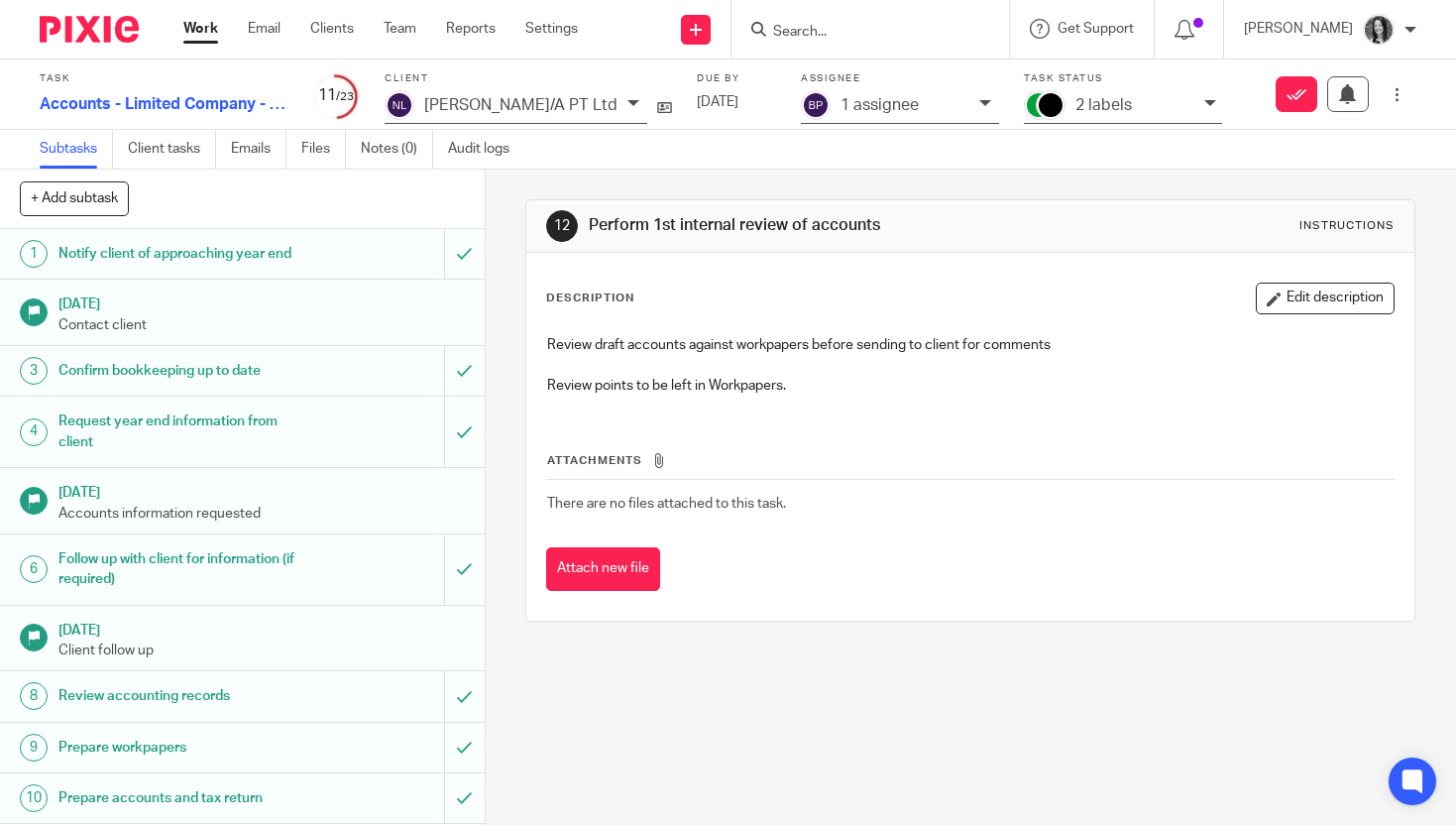 scroll, scrollTop: 0, scrollLeft: 0, axis: both 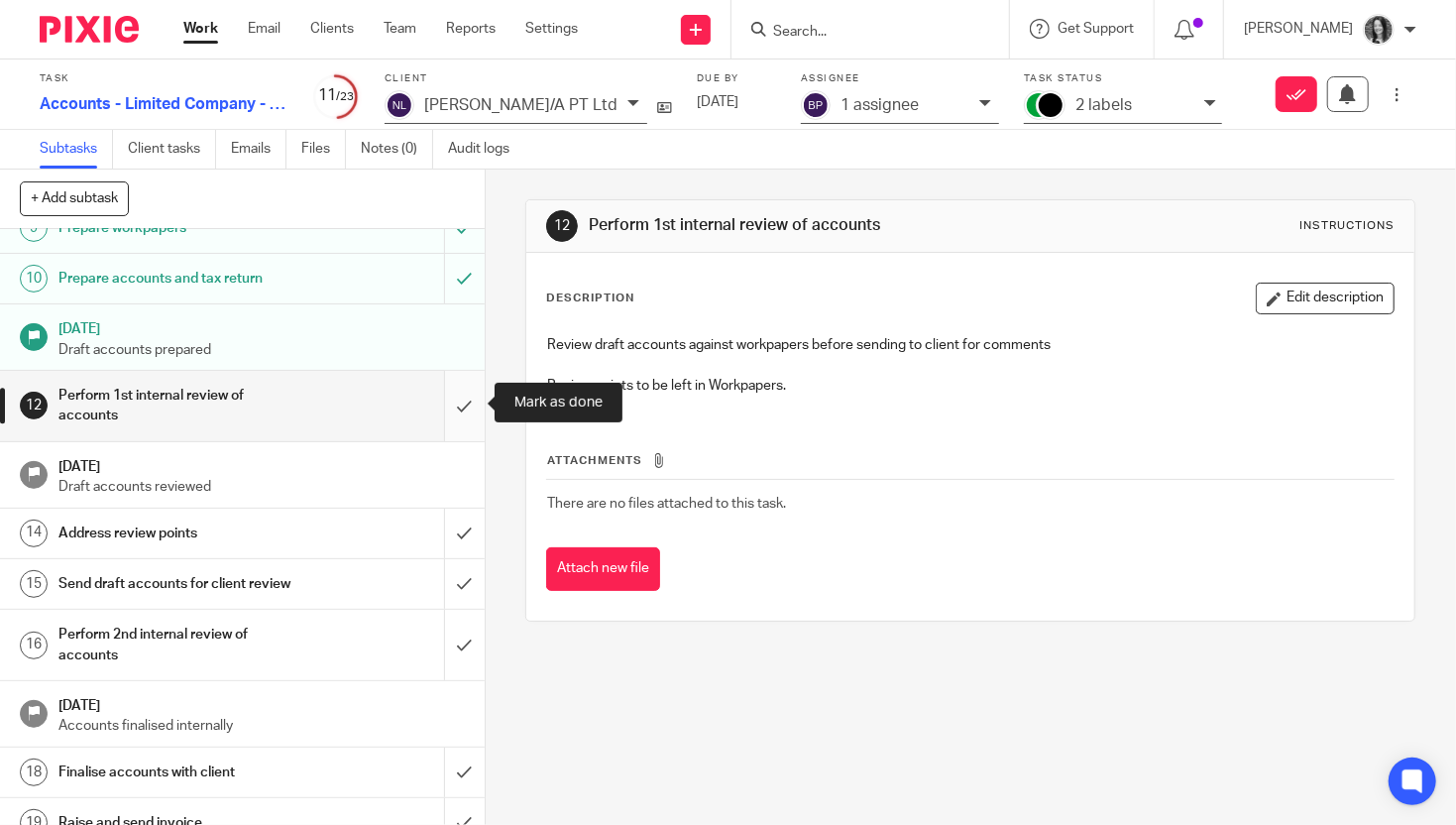 click at bounding box center [242, 406] 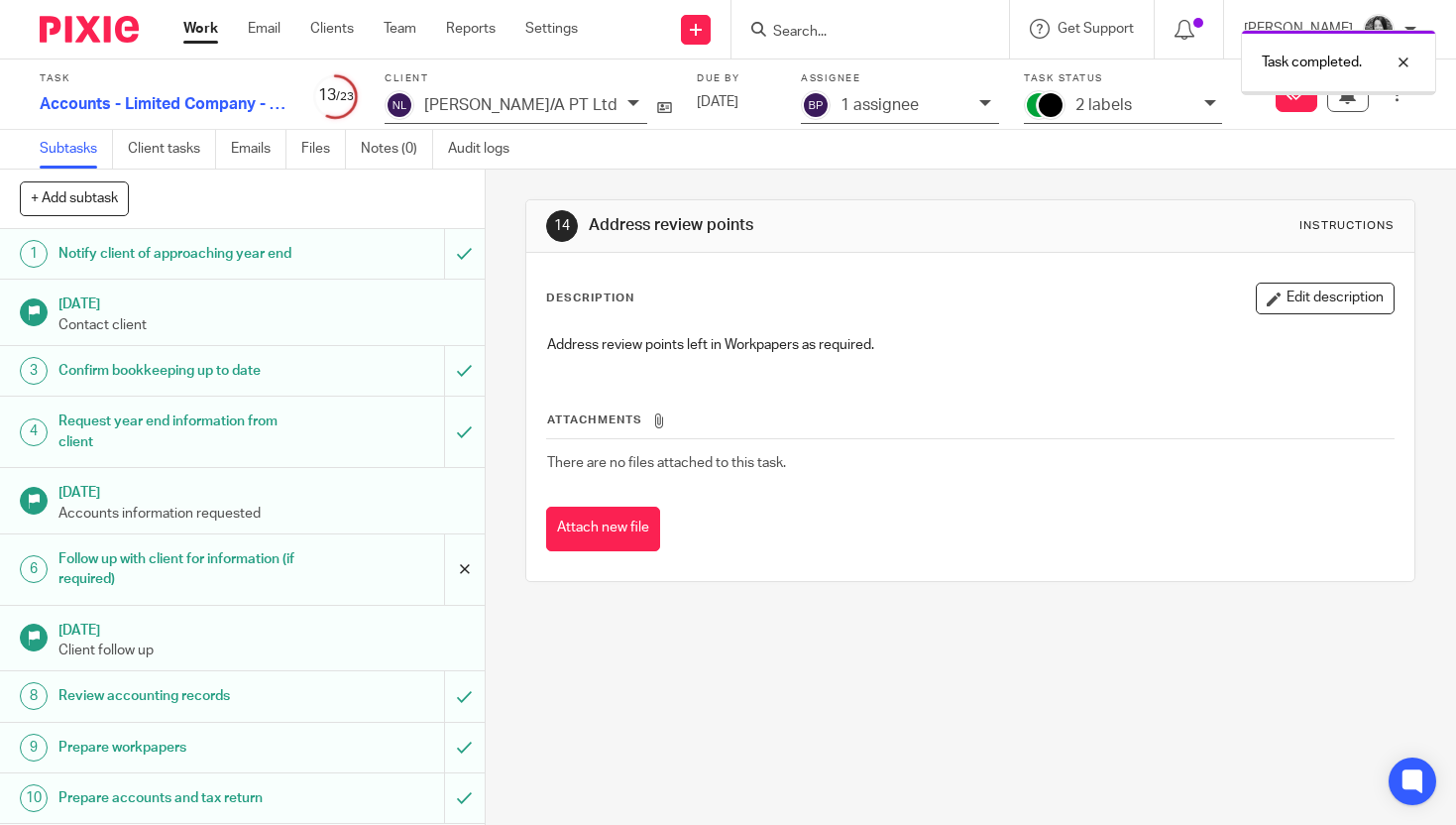 scroll, scrollTop: 0, scrollLeft: 0, axis: both 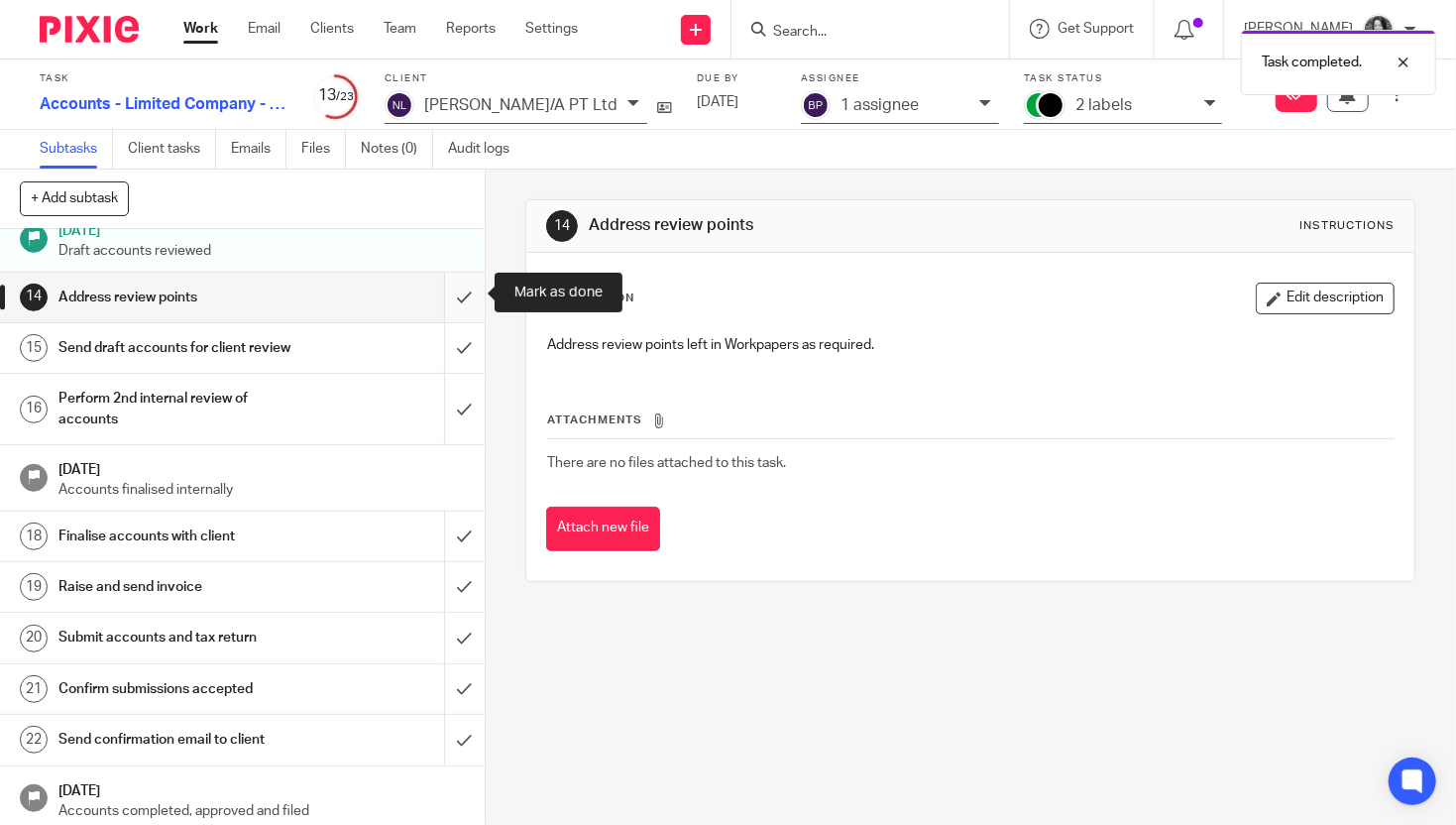 click at bounding box center (242, 297) 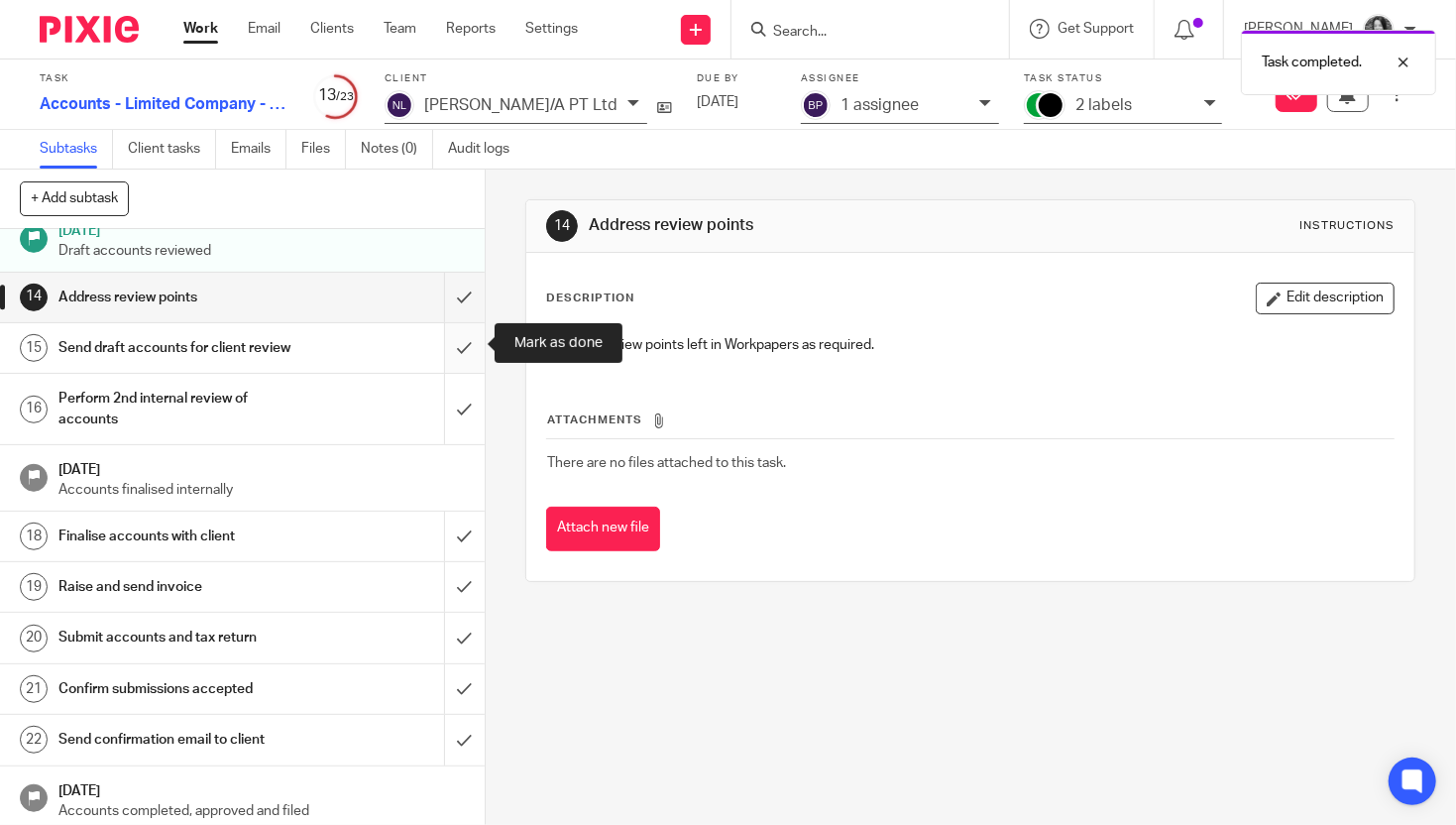 click at bounding box center (242, 348) 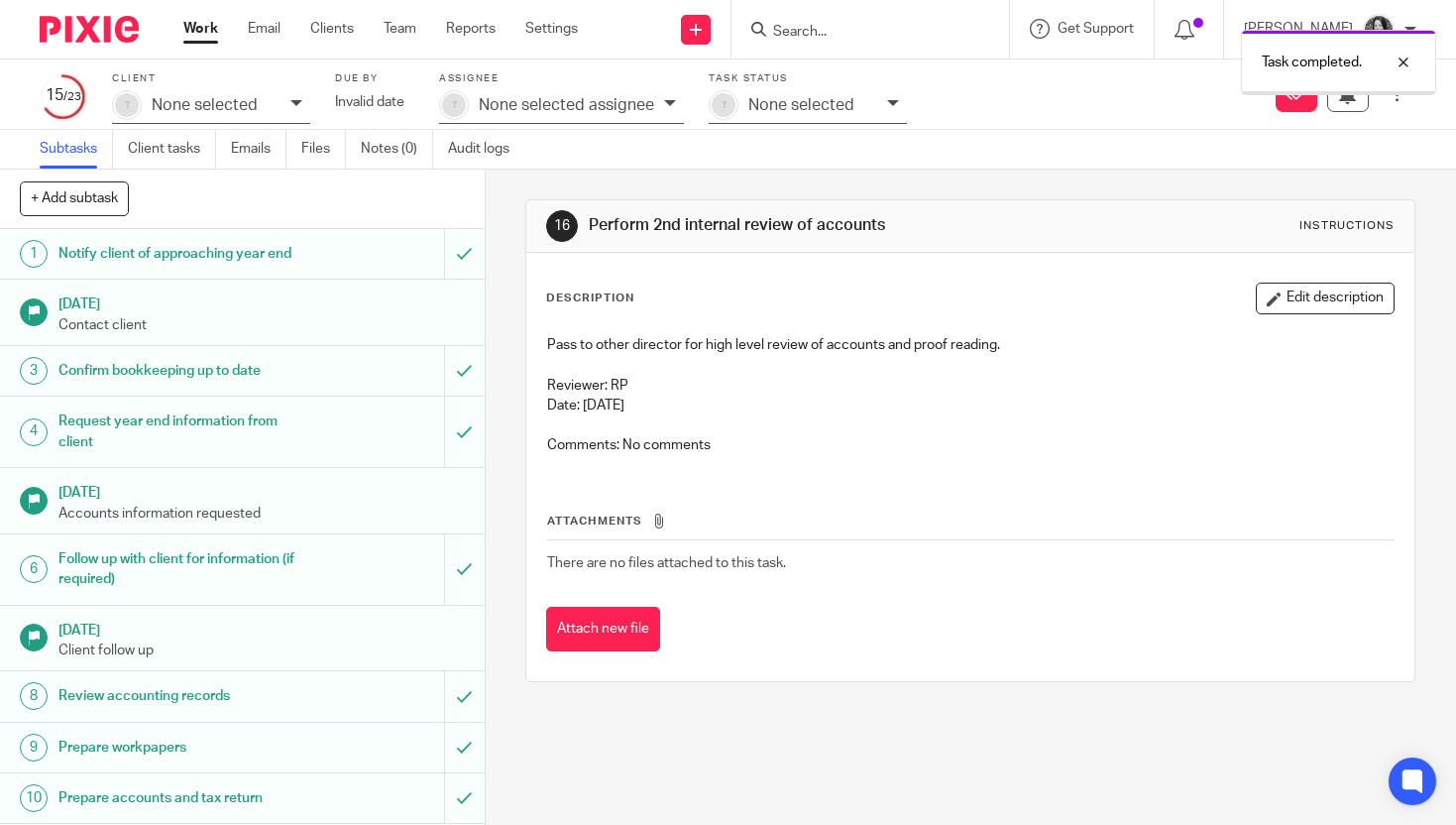 scroll, scrollTop: 0, scrollLeft: 0, axis: both 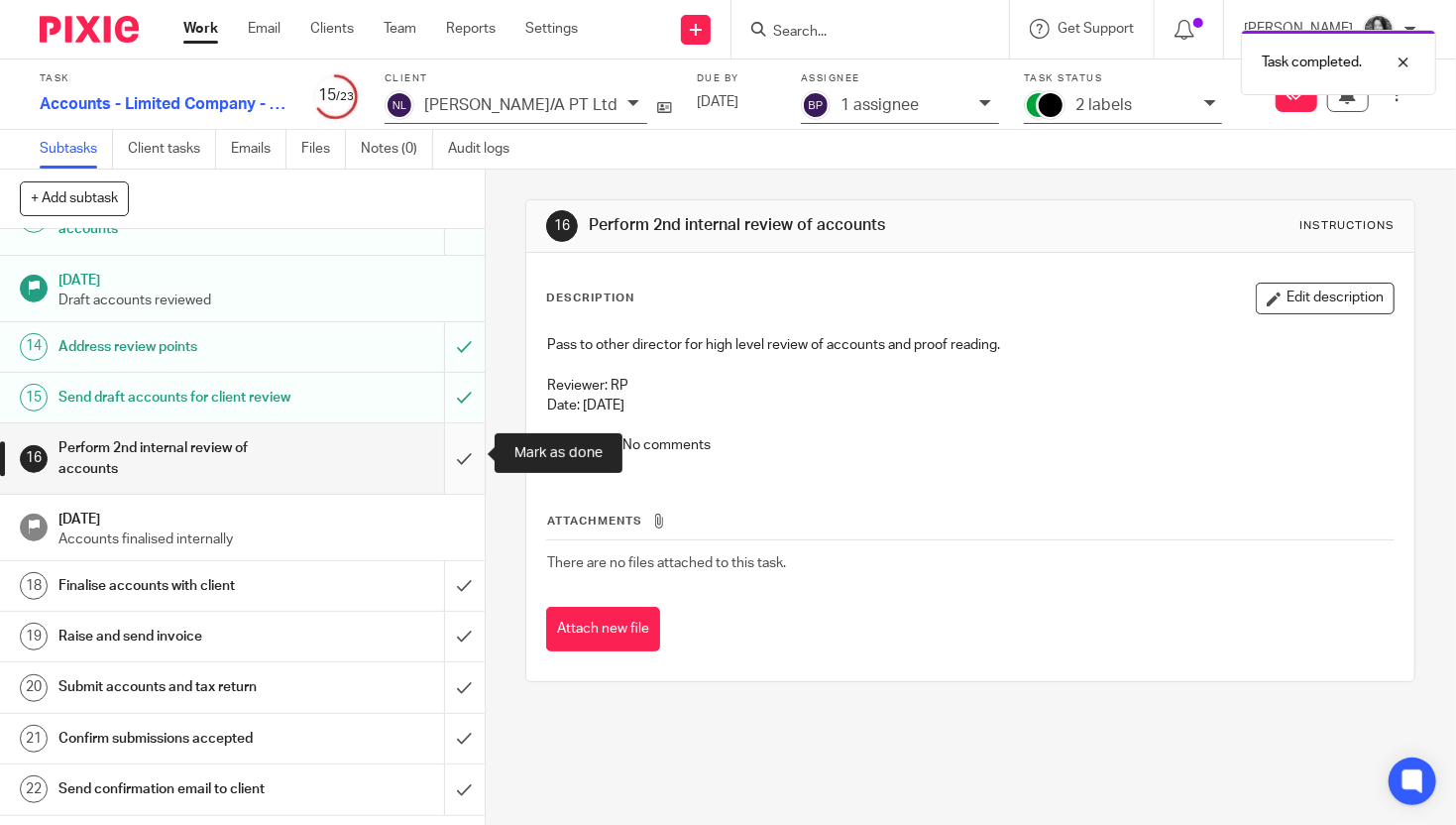 click at bounding box center (242, 458) 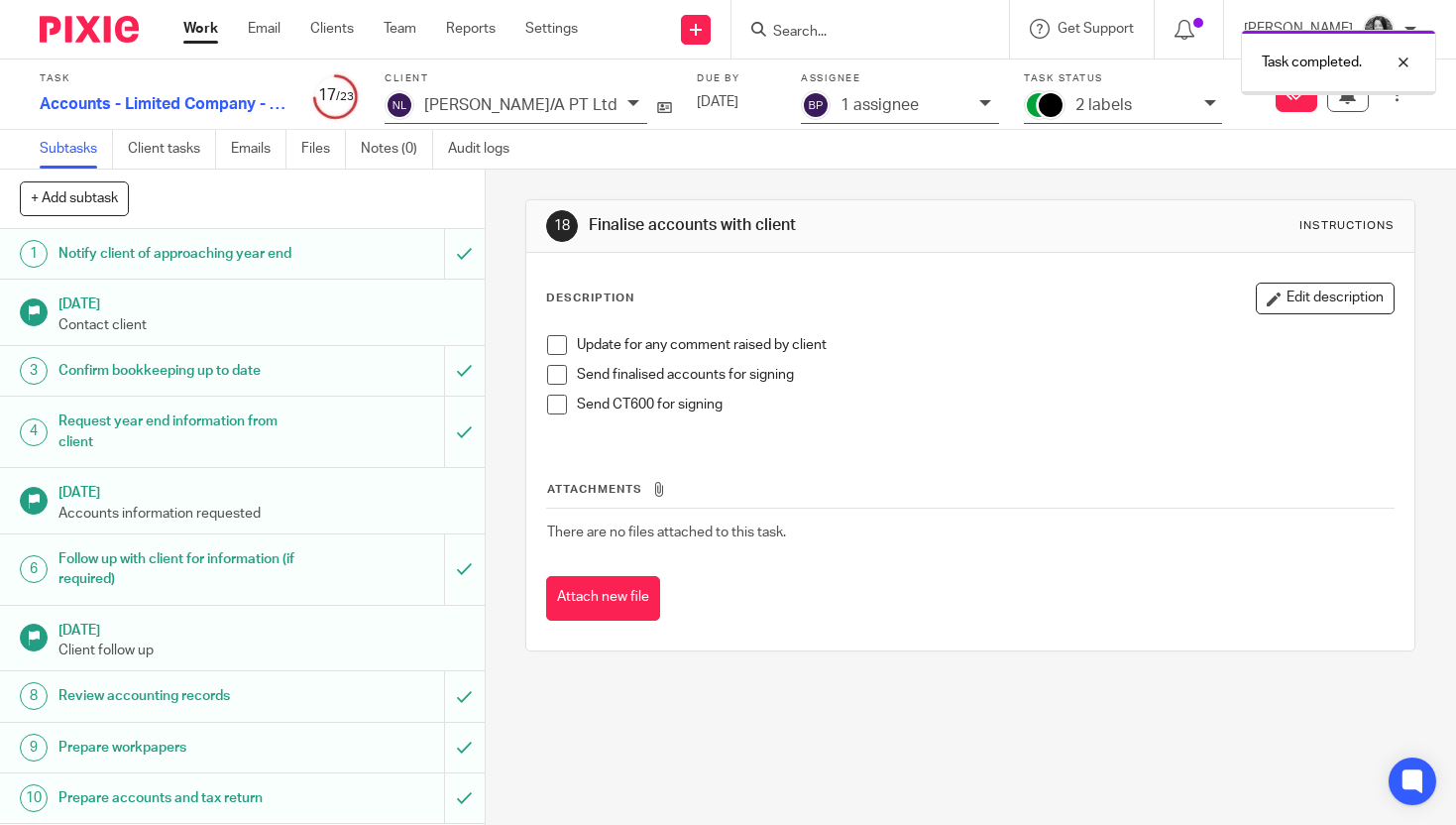 scroll, scrollTop: 0, scrollLeft: 0, axis: both 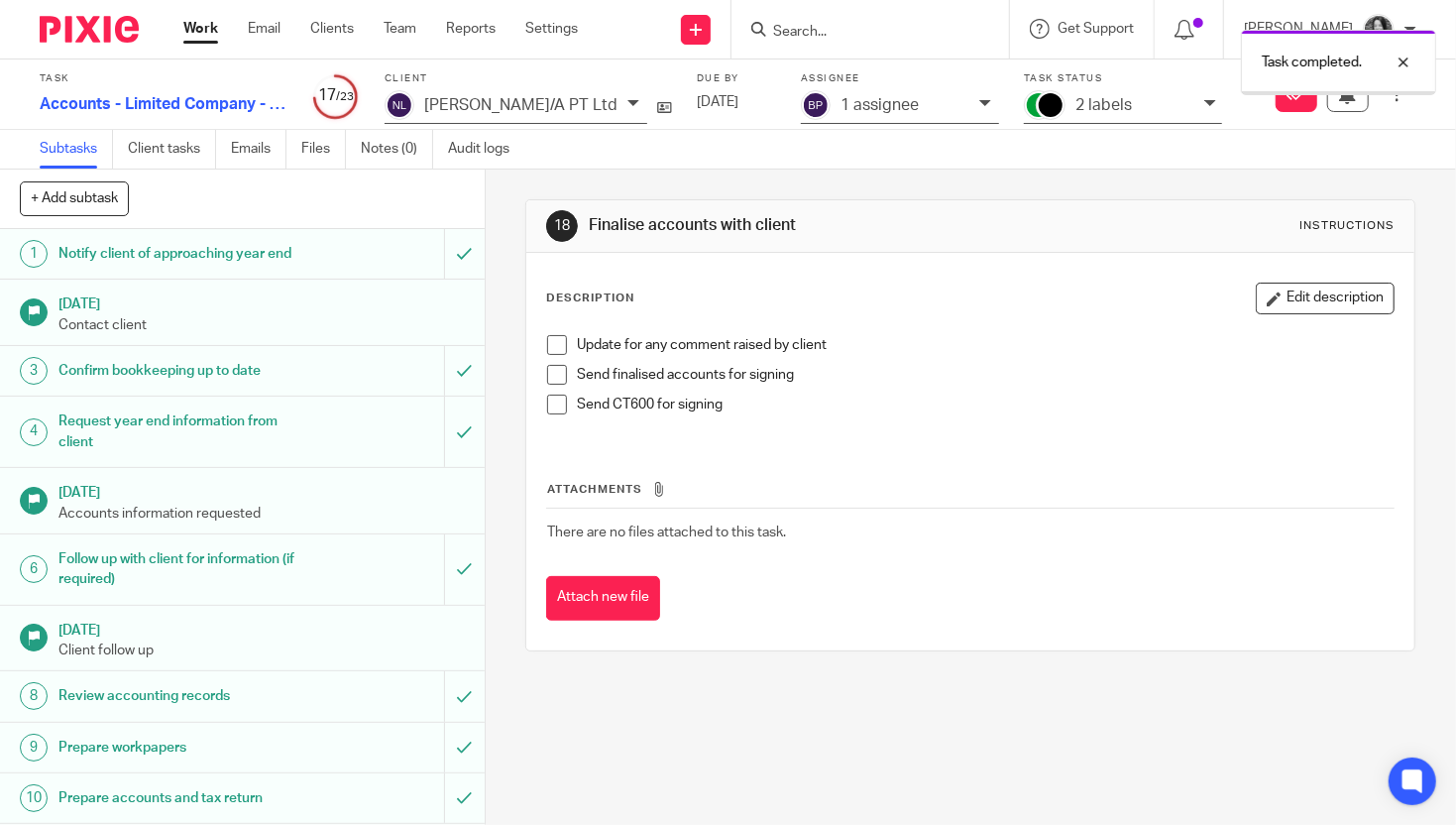 click on "2 labels" at bounding box center [1135, 105] 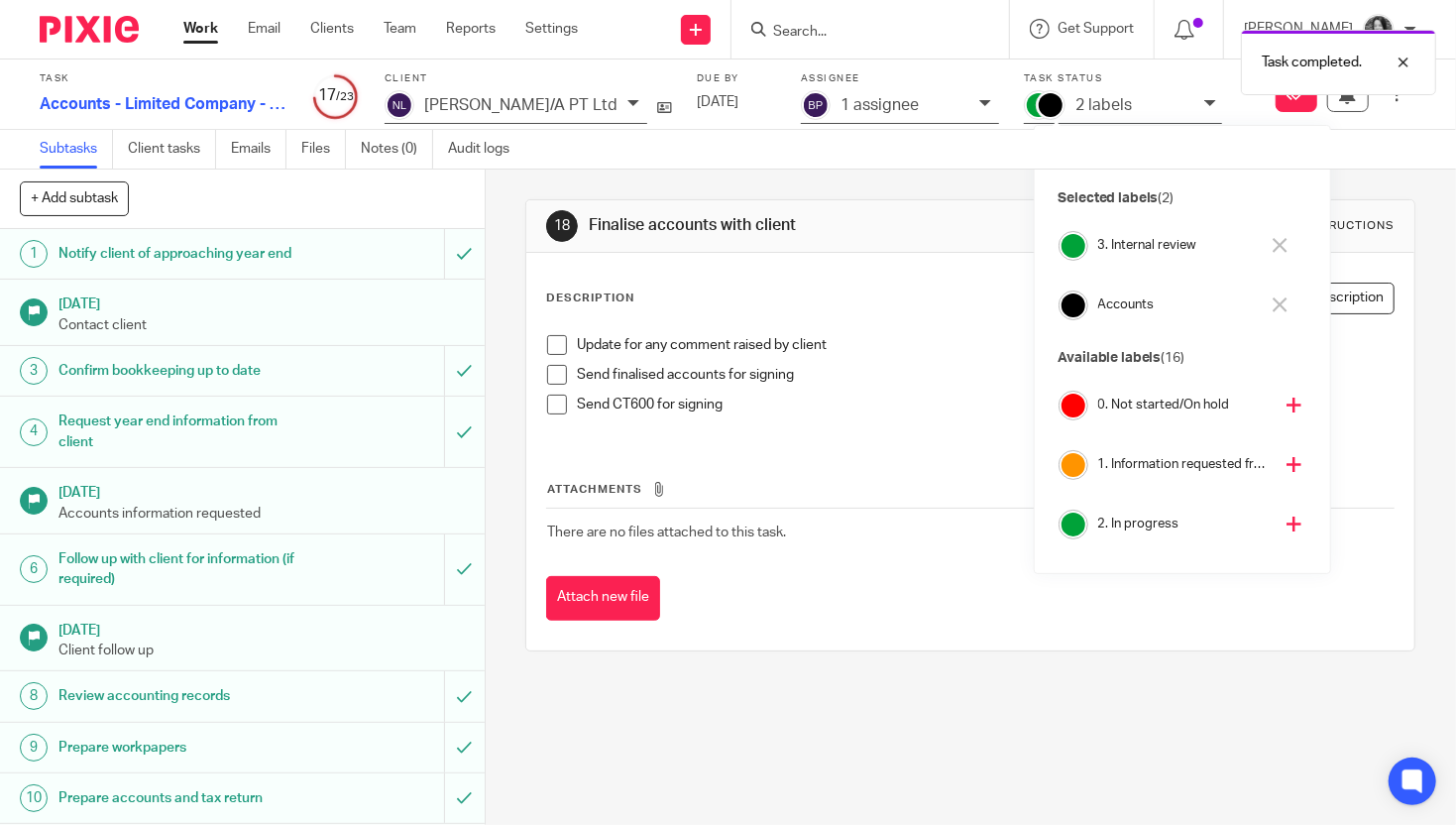 click on "3. Internal review" at bounding box center (1178, 245) 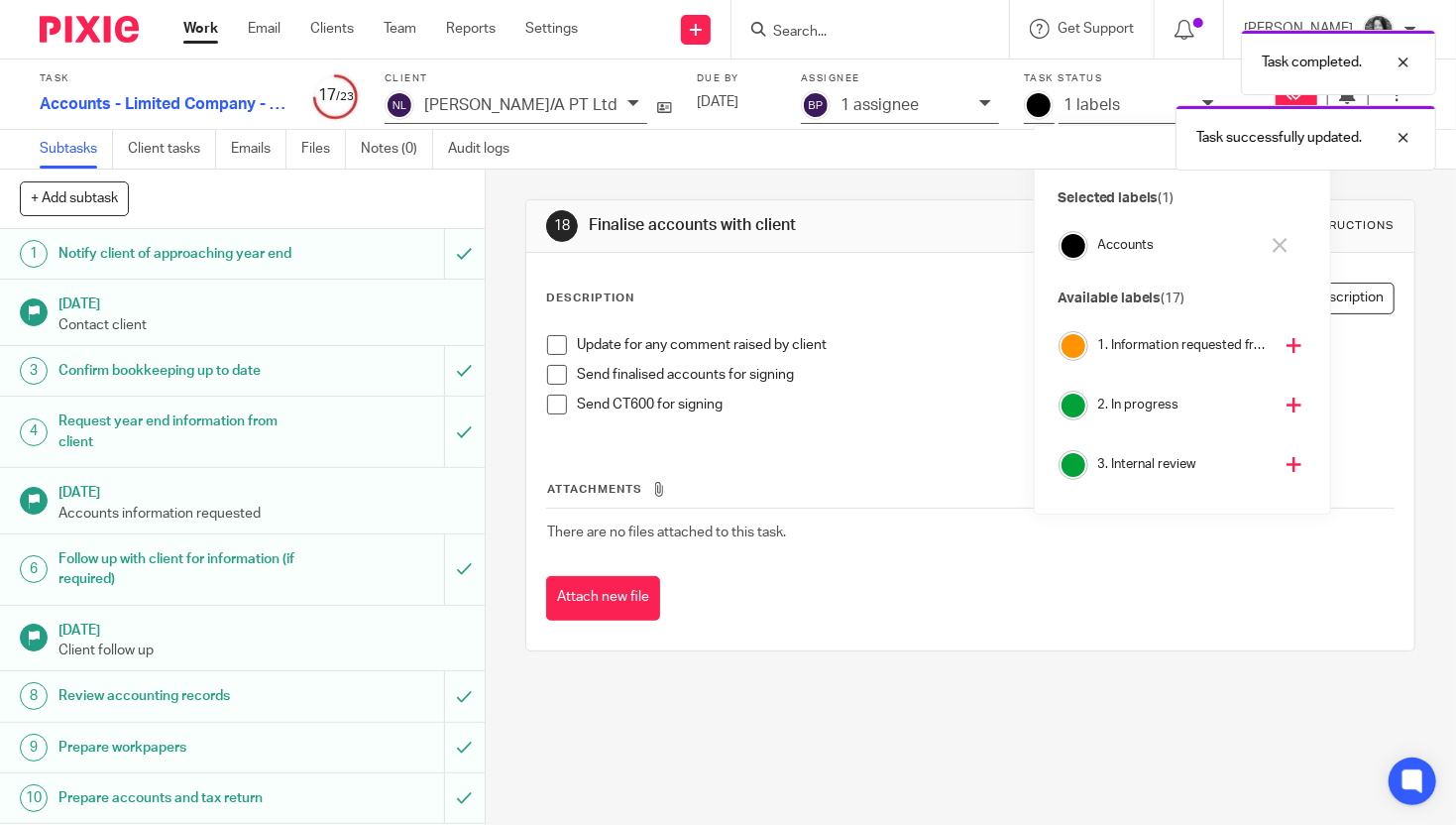 scroll, scrollTop: 134, scrollLeft: 0, axis: vertical 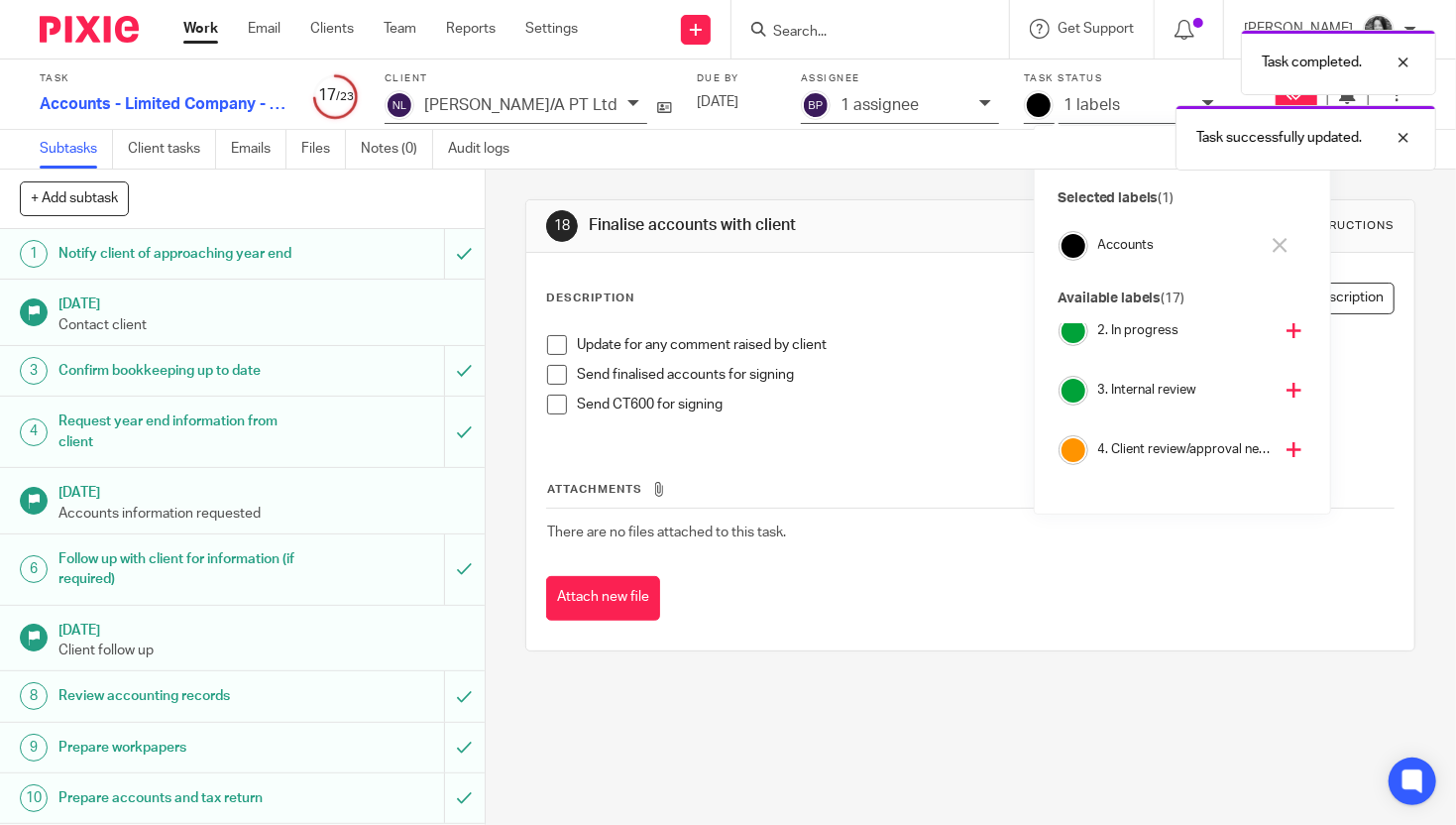 click on "4. Client review/approval needed" at bounding box center (1185, 449) 